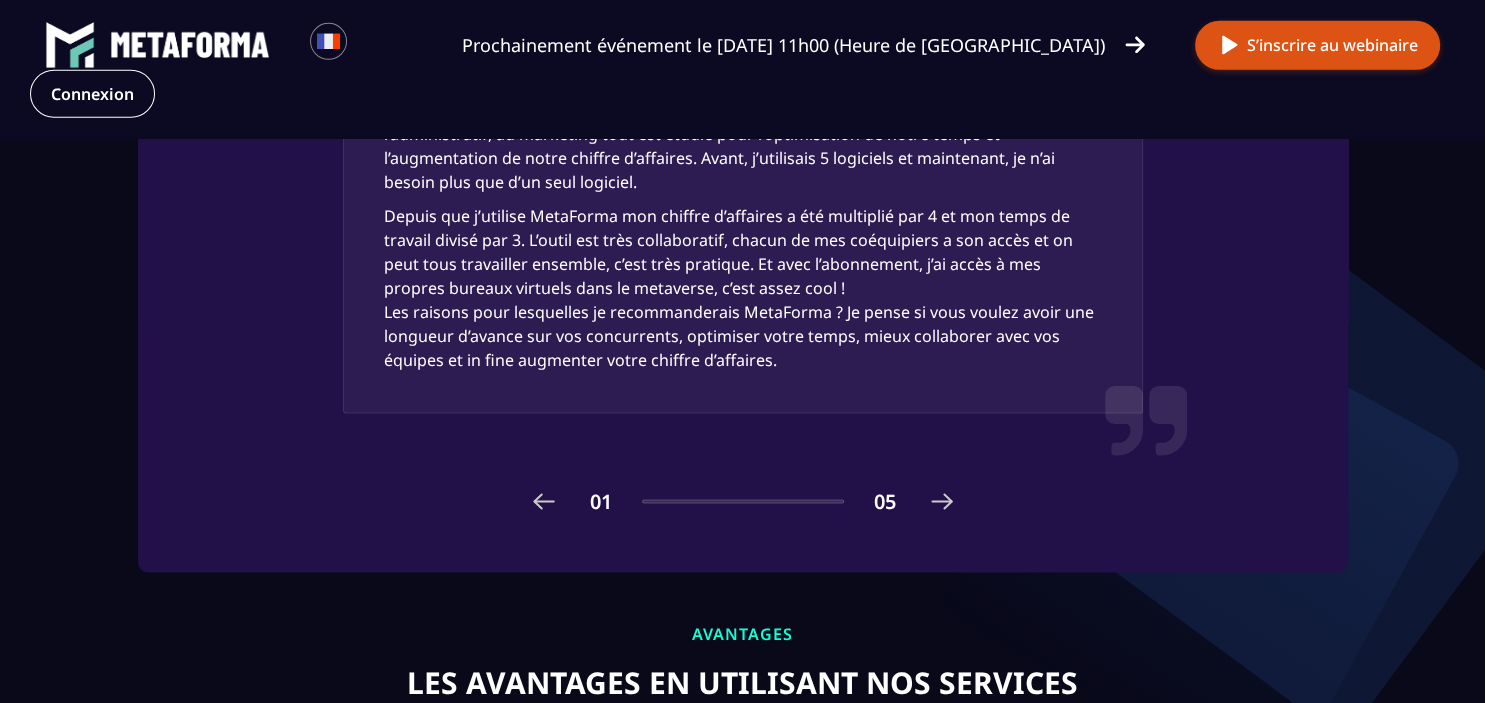 scroll, scrollTop: 3148, scrollLeft: 0, axis: vertical 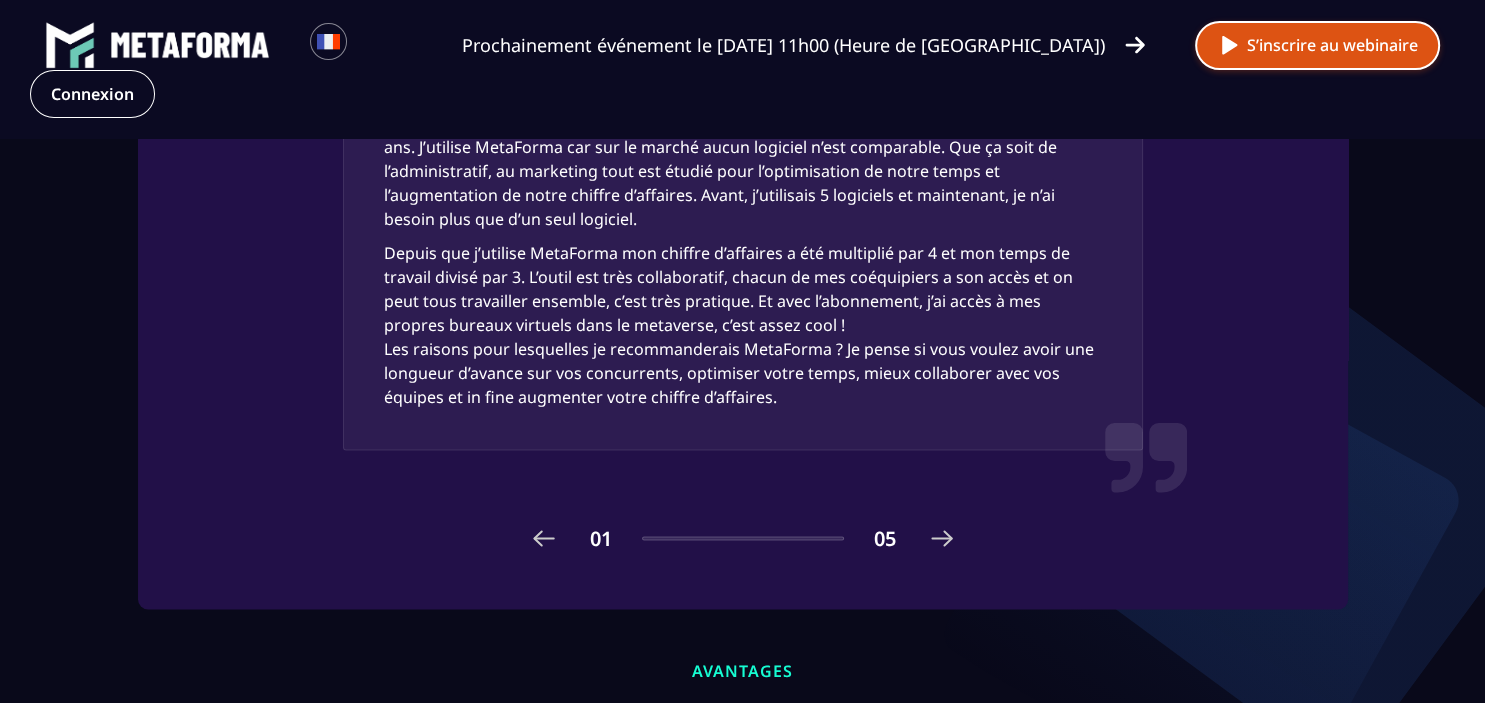 click on "S’inscrire au webinaire" at bounding box center (1317, 45) 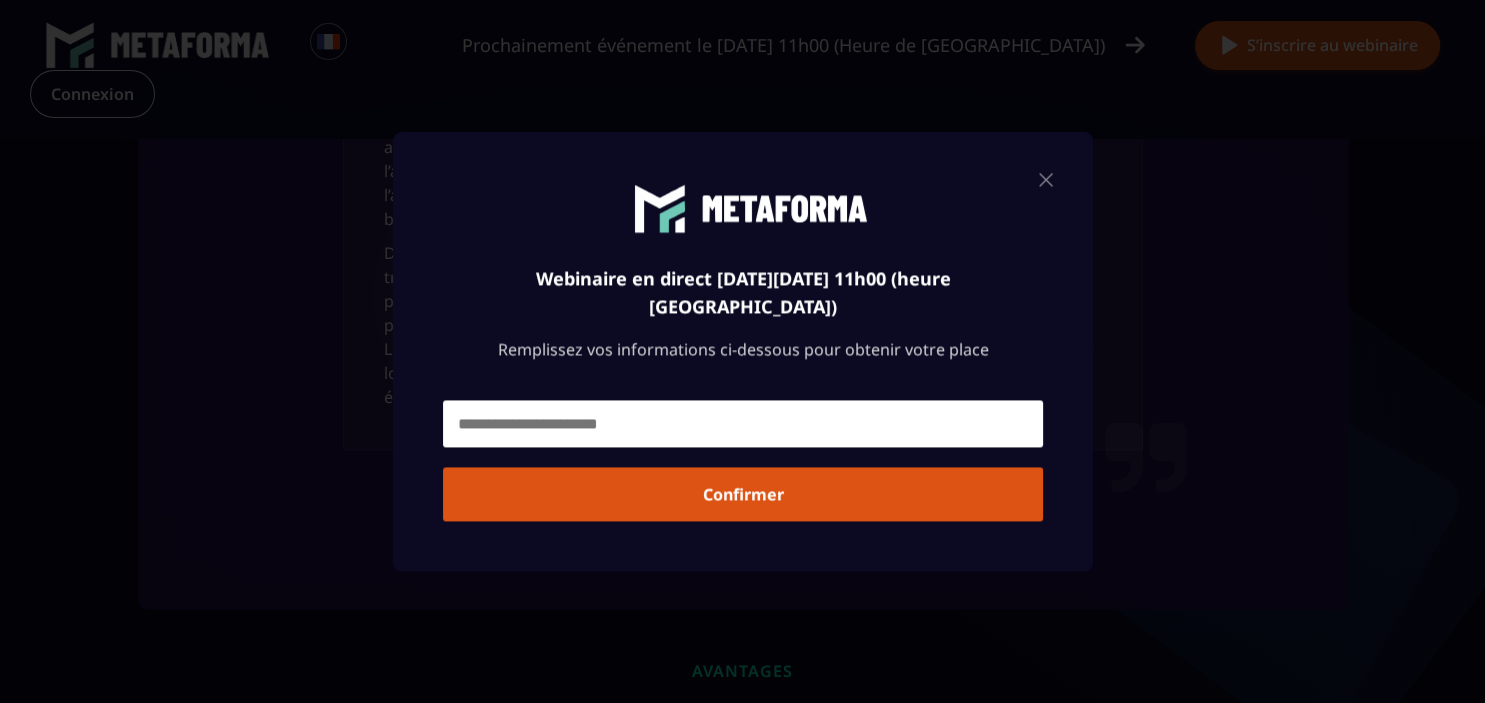 click on "Webinaire en direct ce jeudi 10 juillet à 11h00 (heure Paris)  Remplissez vos informations ci-dessous pour obtenir votre place  Confirmer" at bounding box center (743, 351) 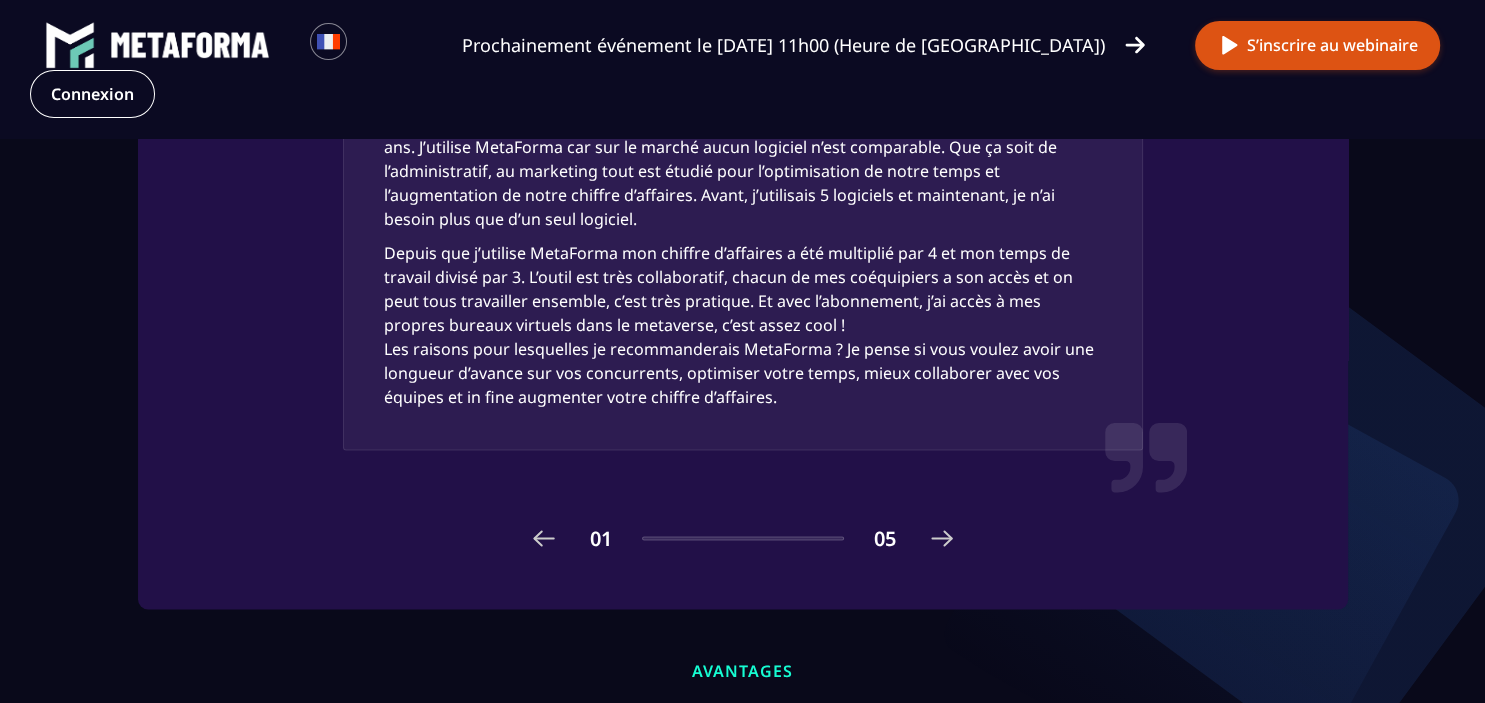 click at bounding box center [942, 538] 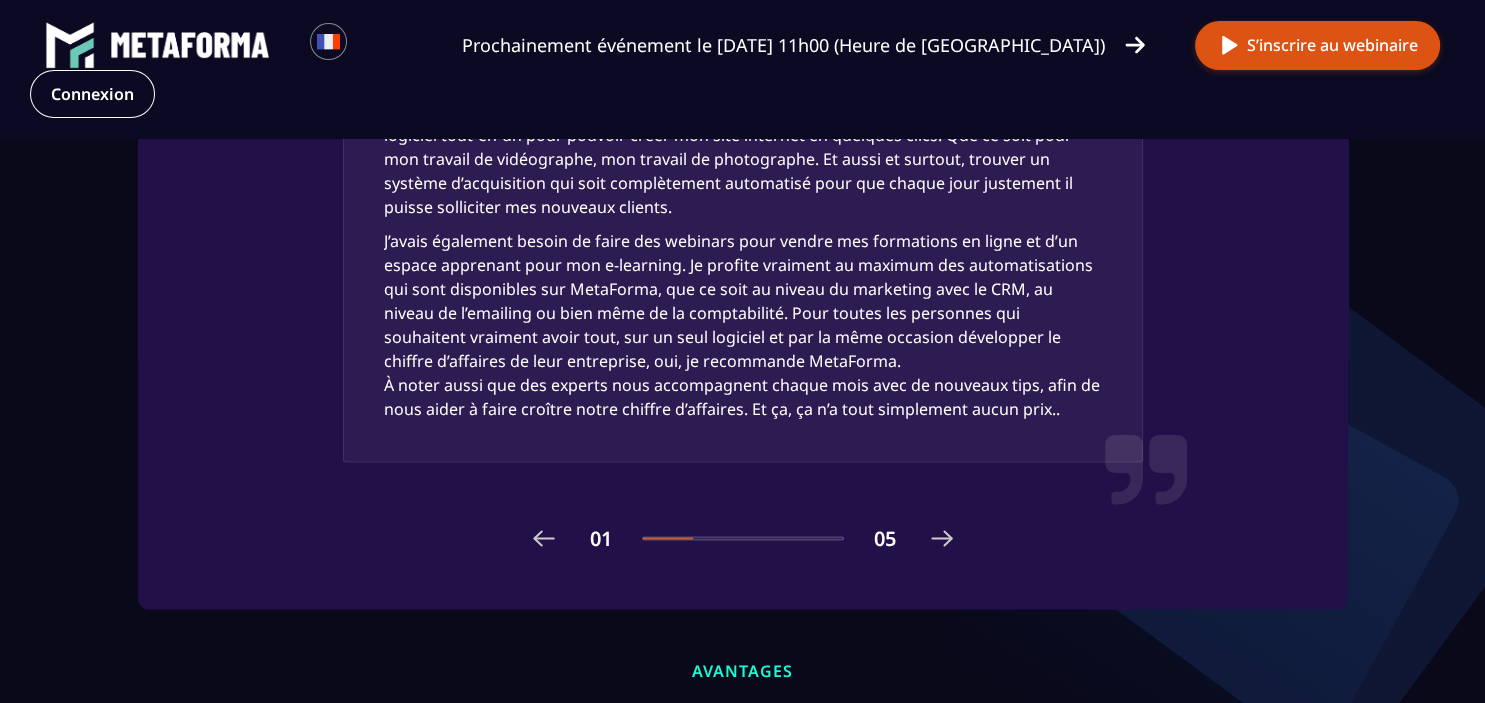 click at bounding box center (942, 538) 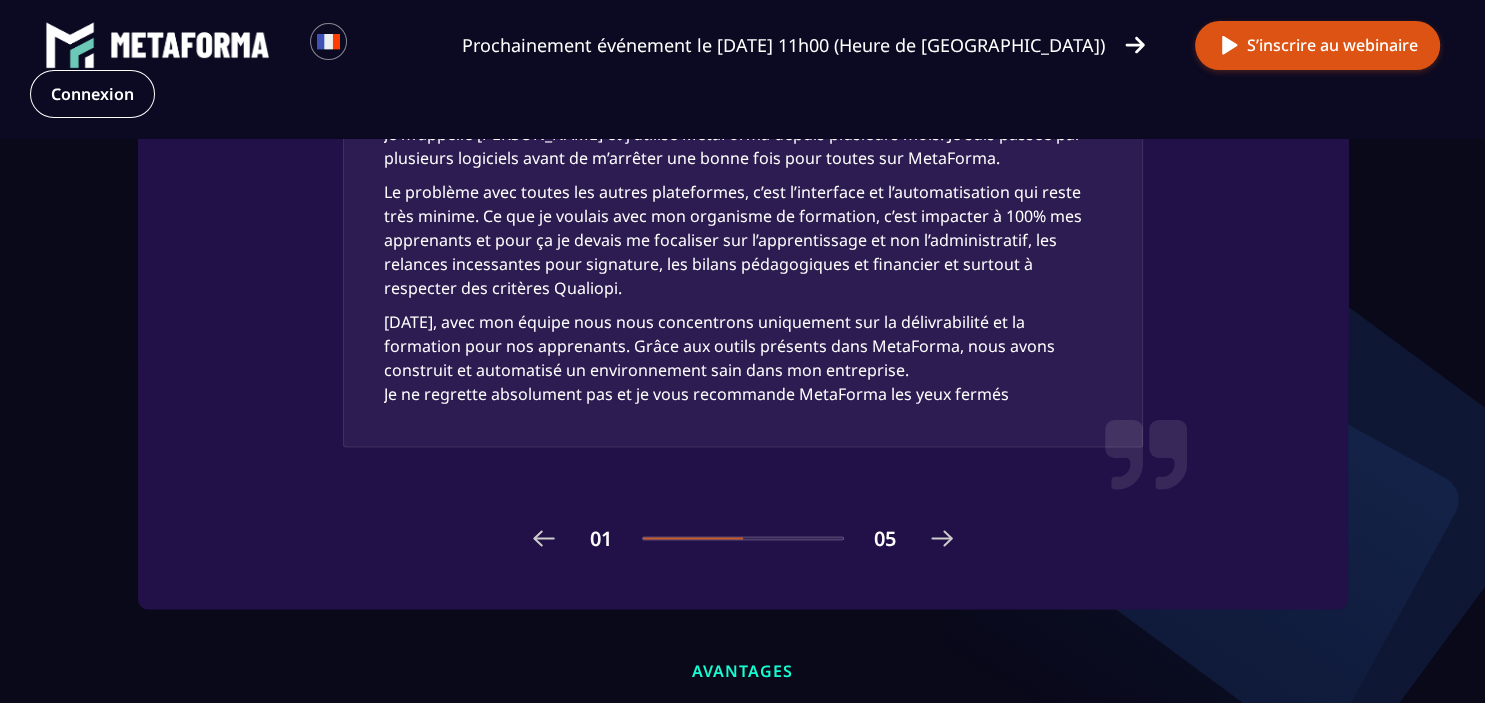 click at bounding box center [942, 538] 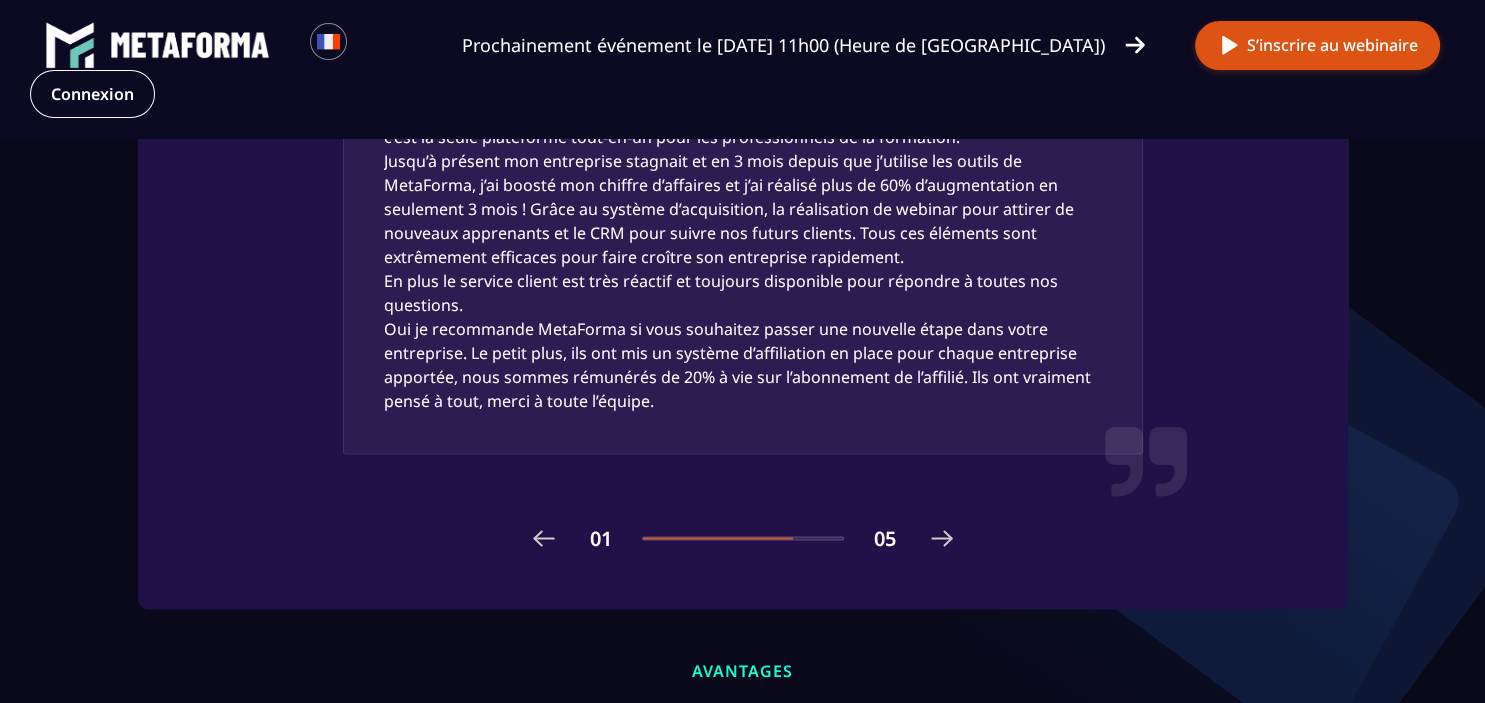 click at bounding box center (942, 538) 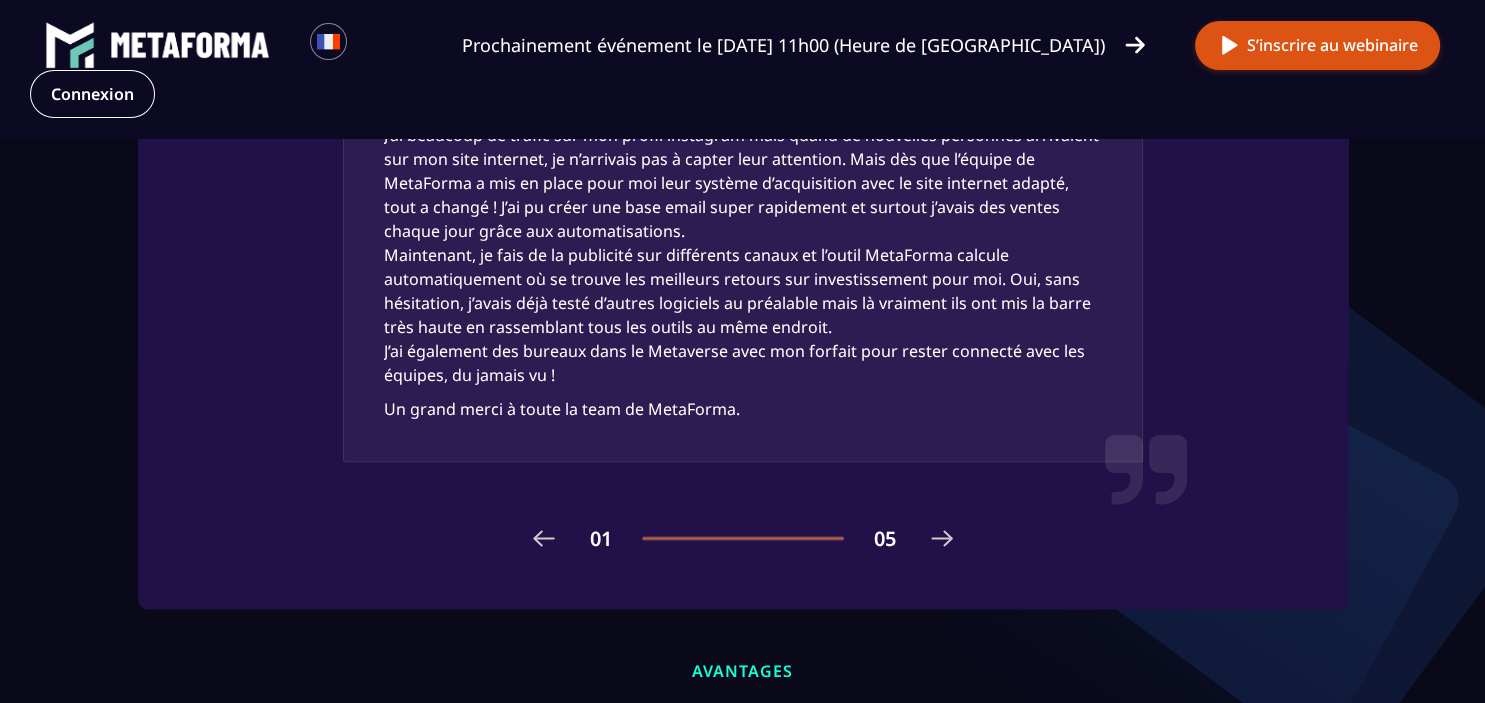 click at bounding box center [942, 538] 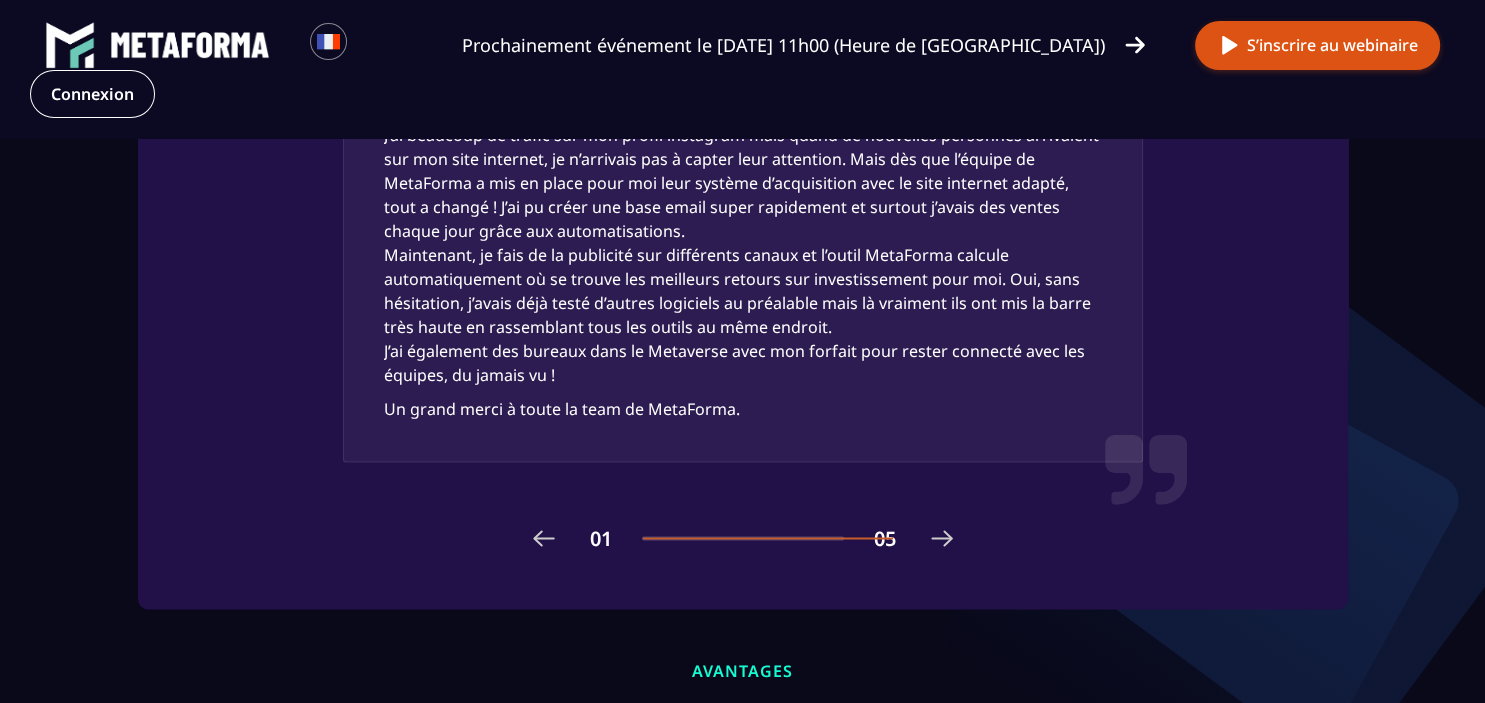click at bounding box center [942, 538] 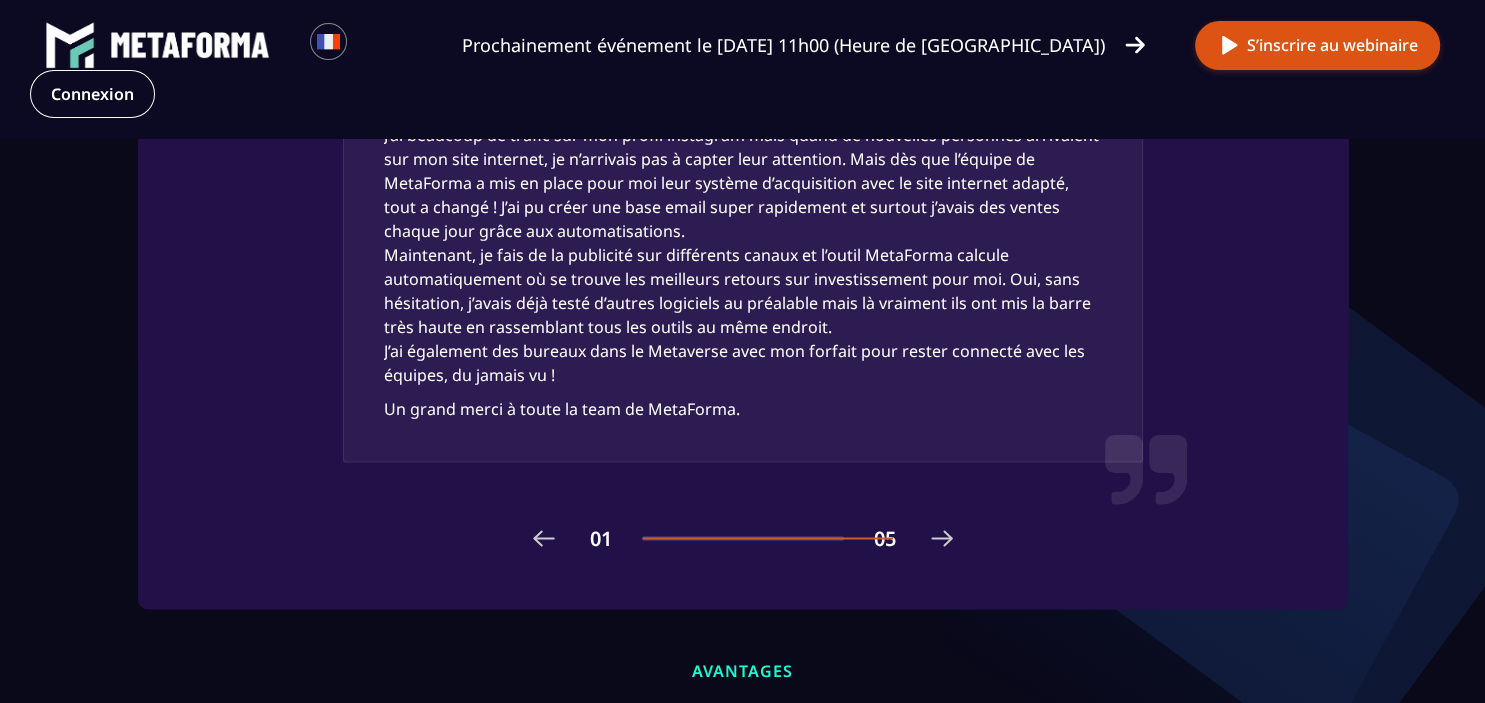 click at bounding box center [1135, 45] 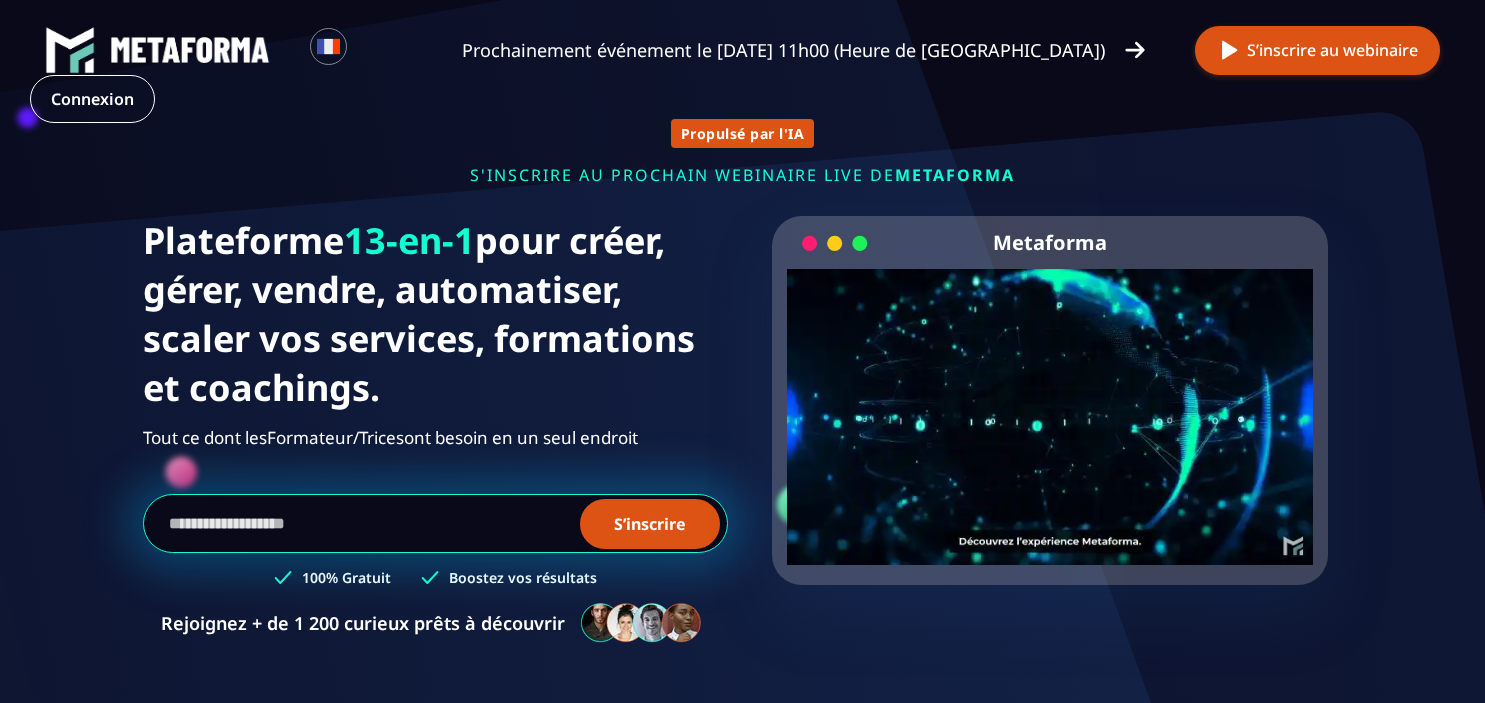 scroll, scrollTop: 0, scrollLeft: 0, axis: both 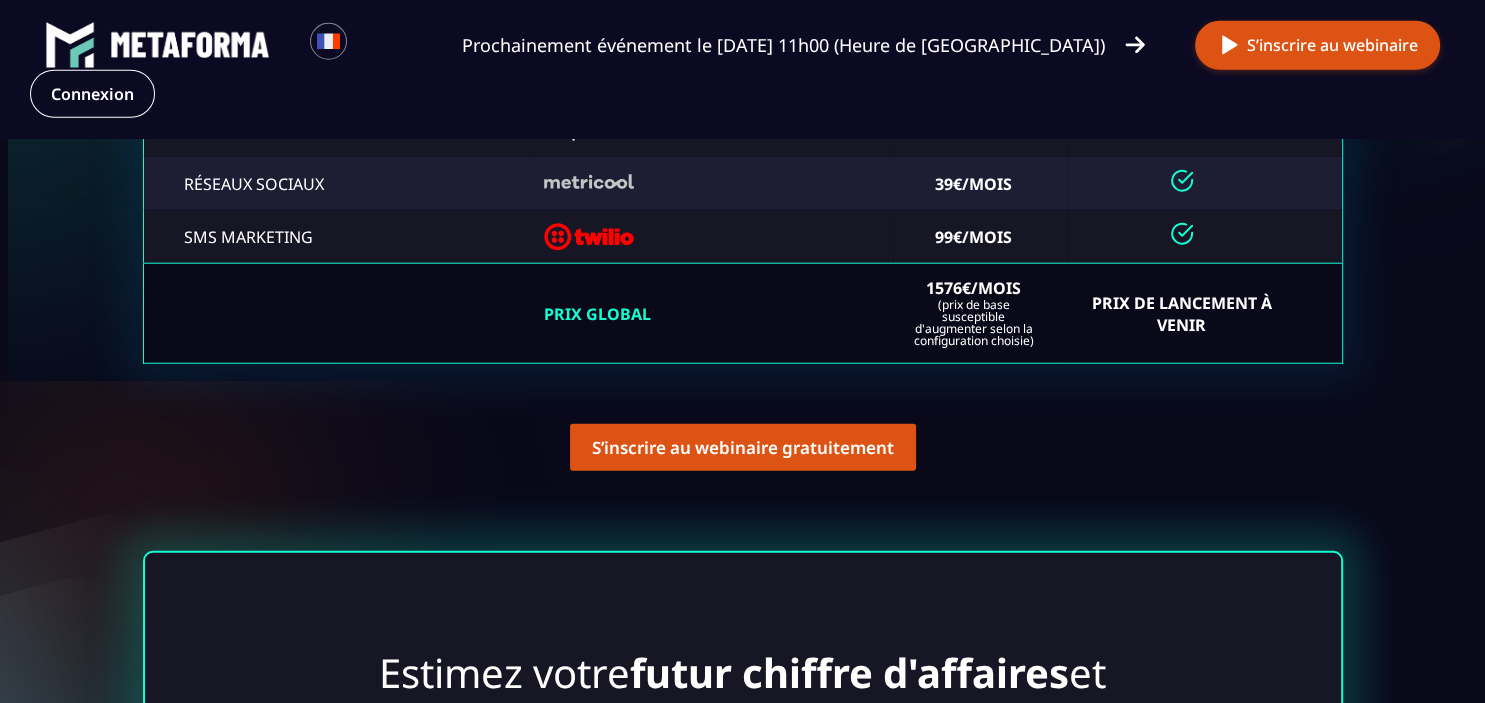 click on "Prix de Lancement à venir" at bounding box center (1204, 314) 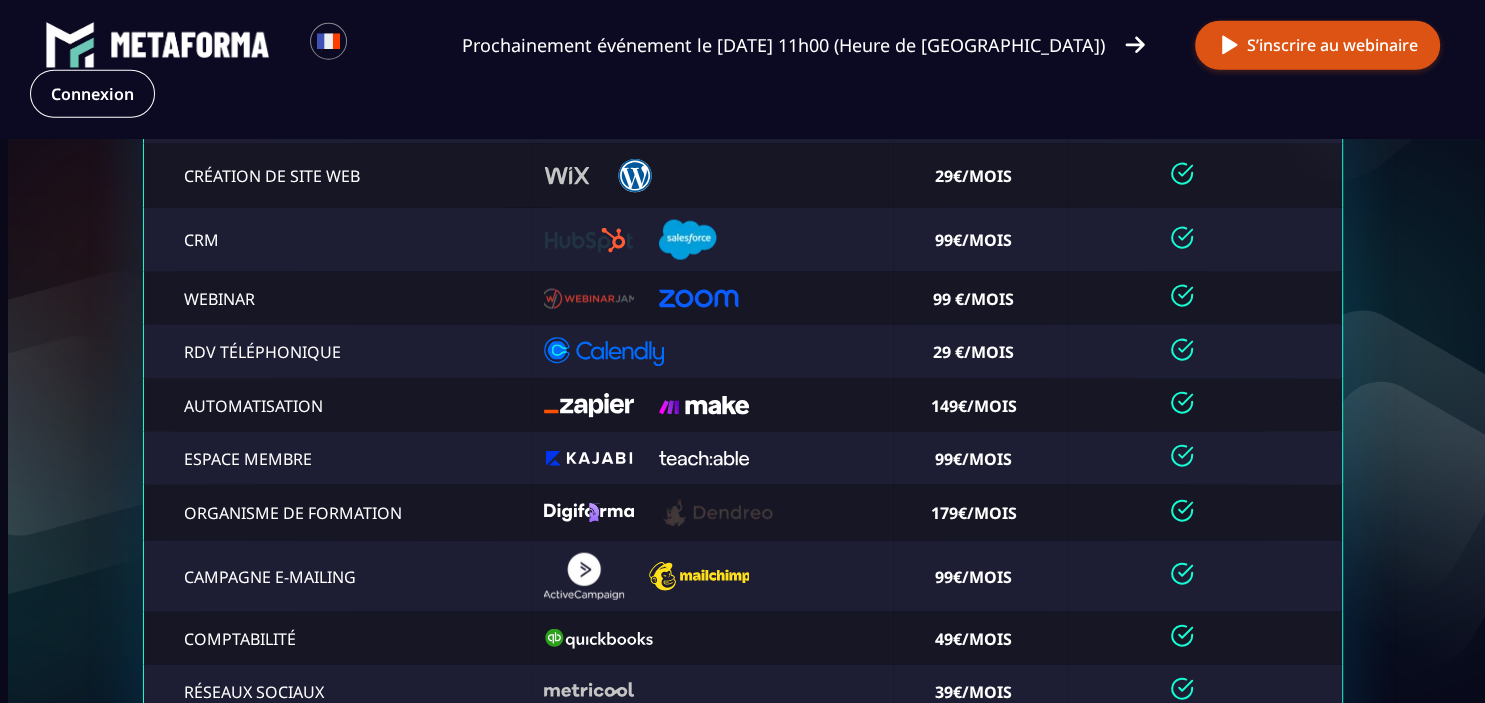 scroll, scrollTop: 4352, scrollLeft: 0, axis: vertical 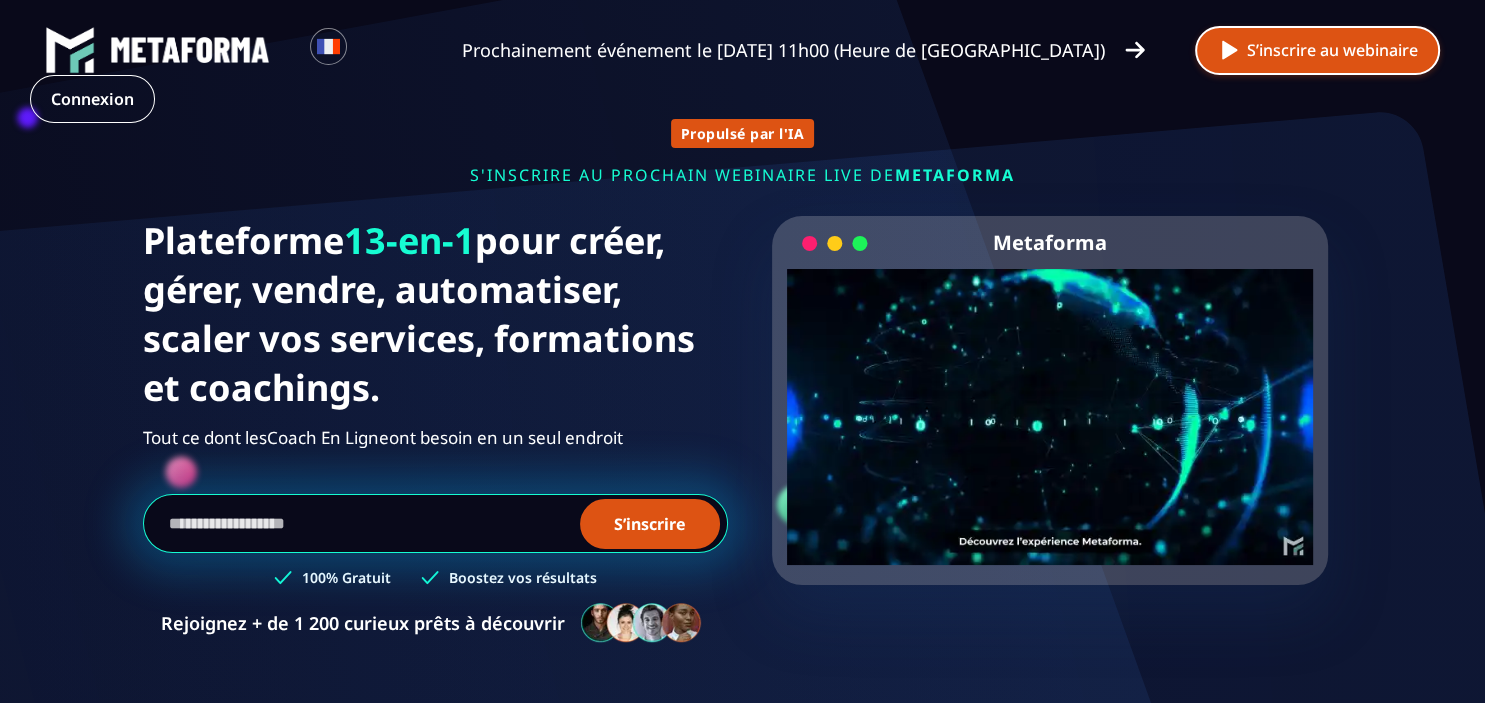 click on "S’inscrire au webinaire" at bounding box center [1317, 50] 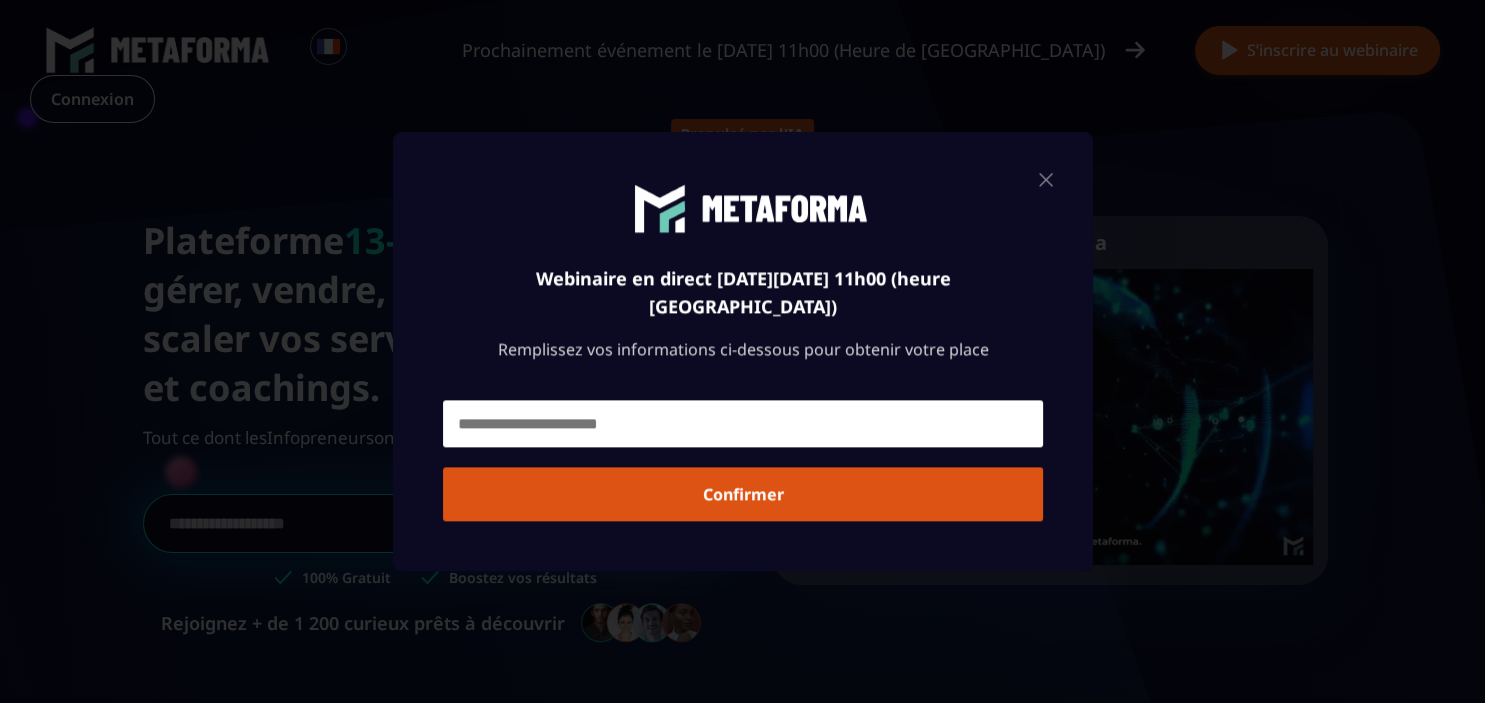 click at bounding box center (743, 423) 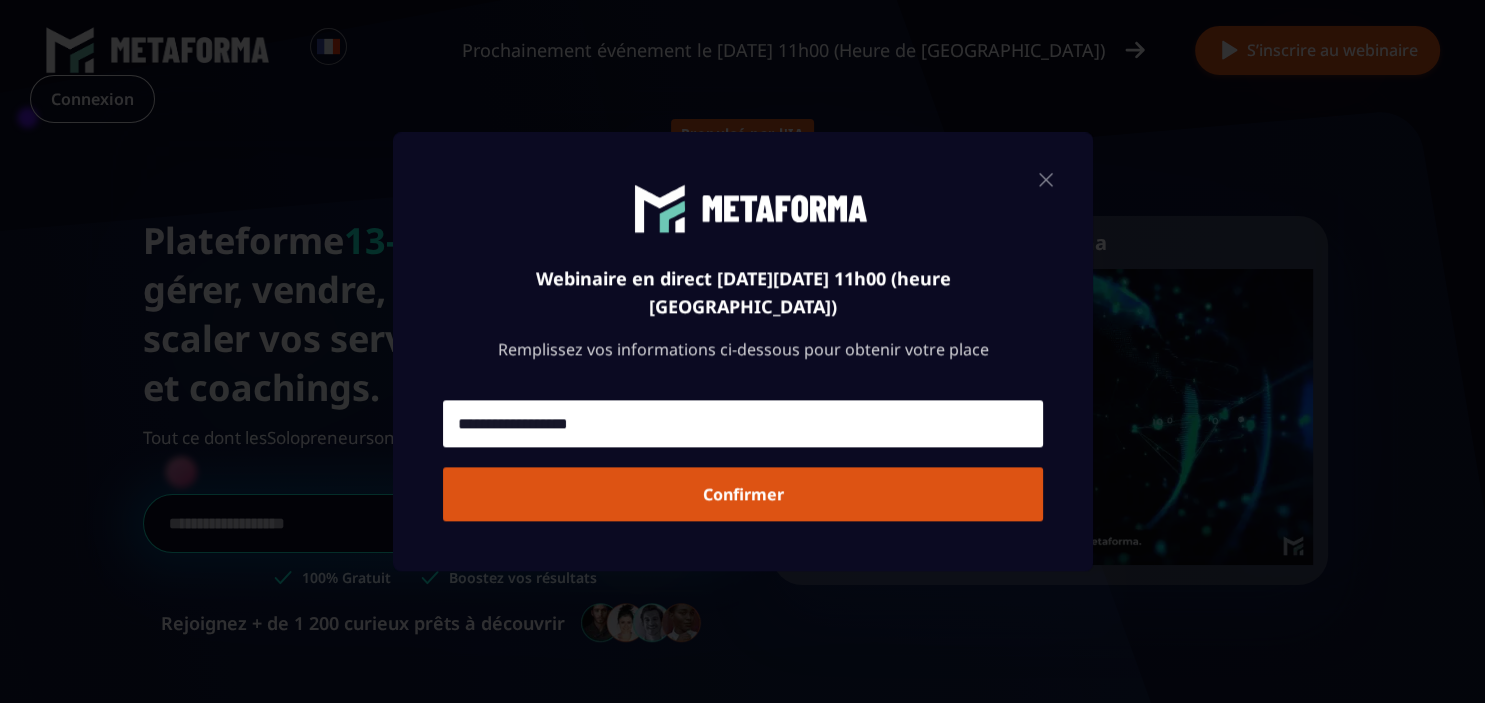 type on "**********" 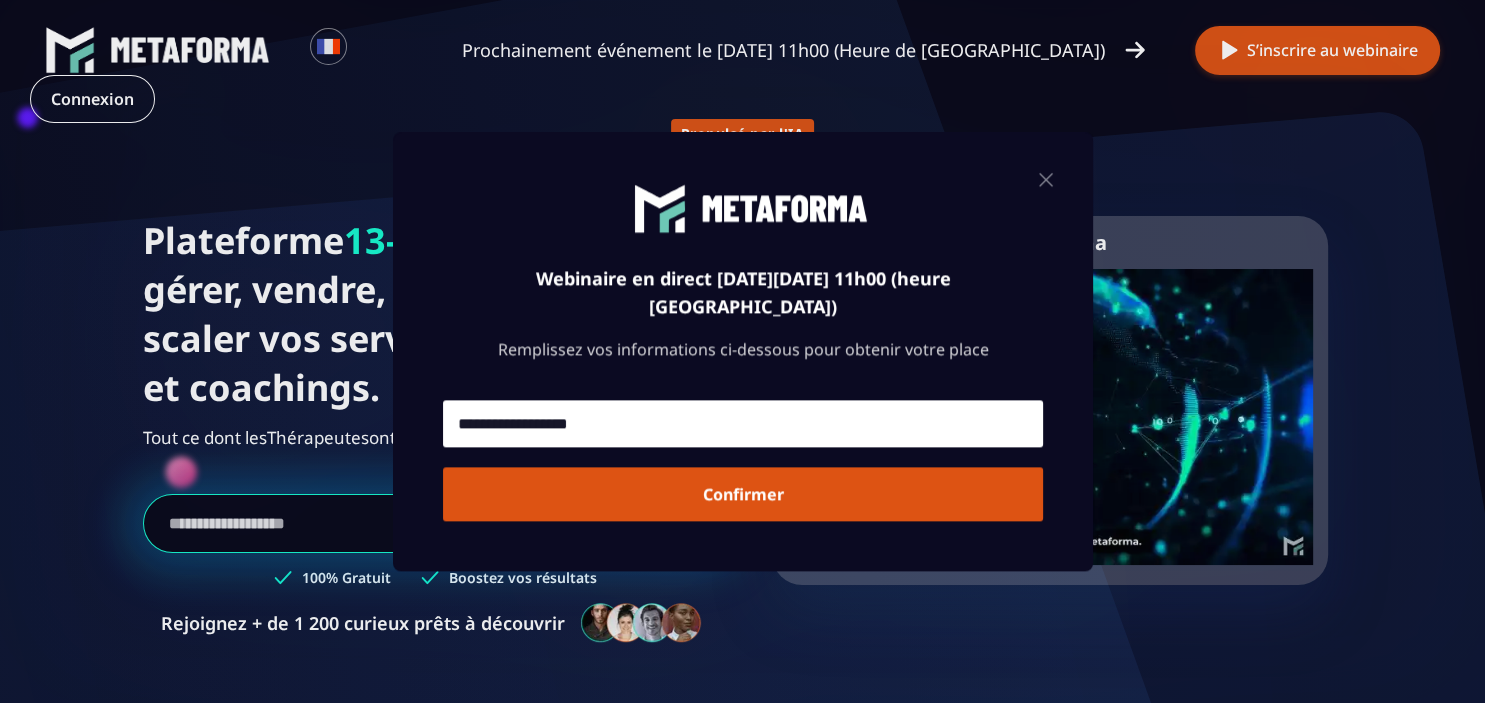 type 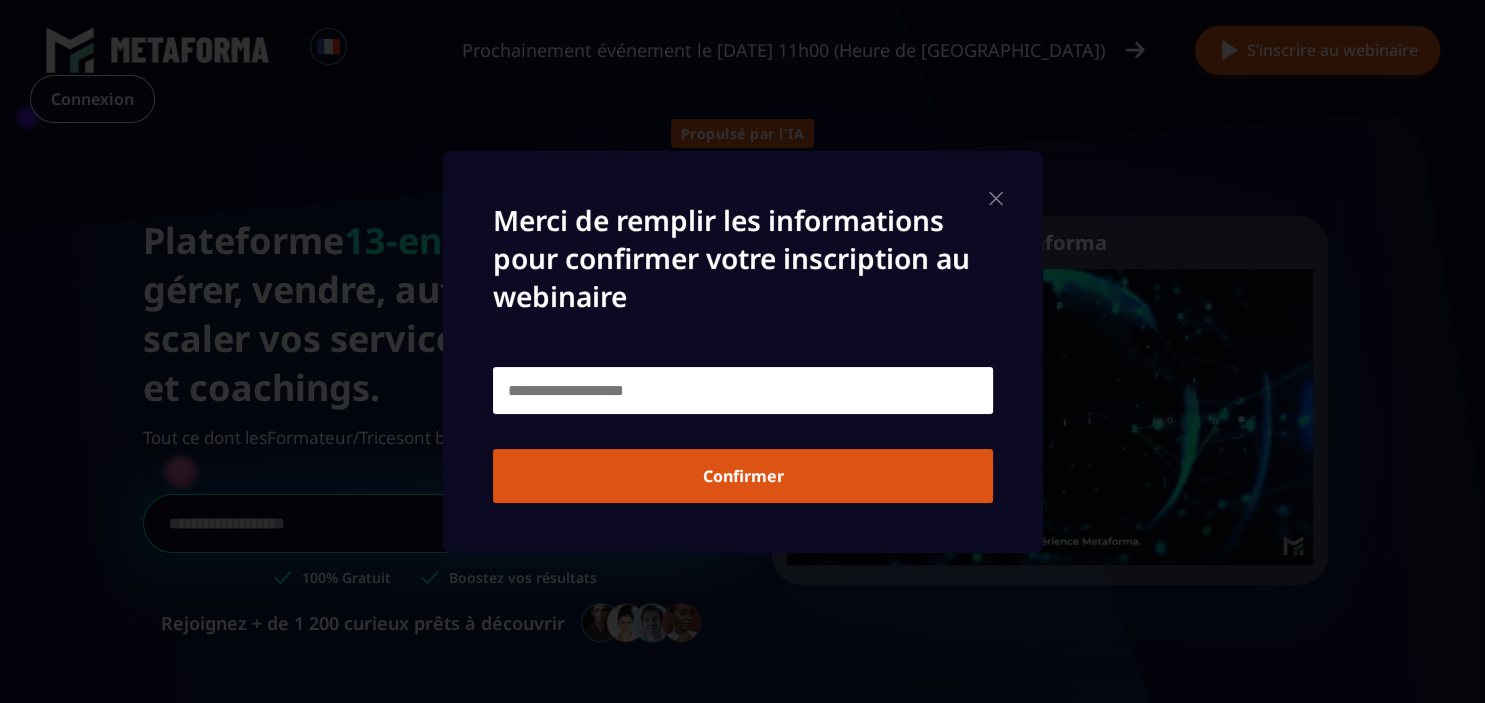 click at bounding box center [743, 390] 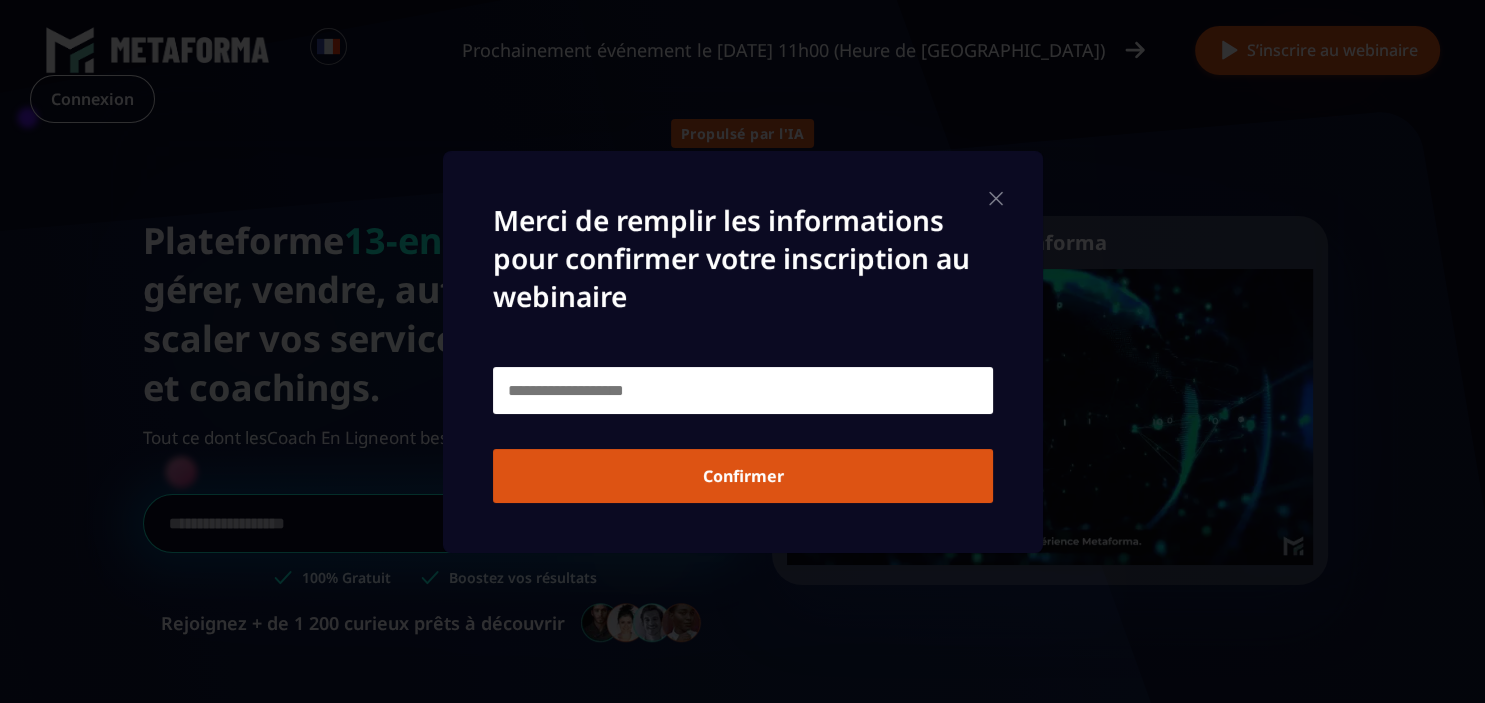 type on "*" 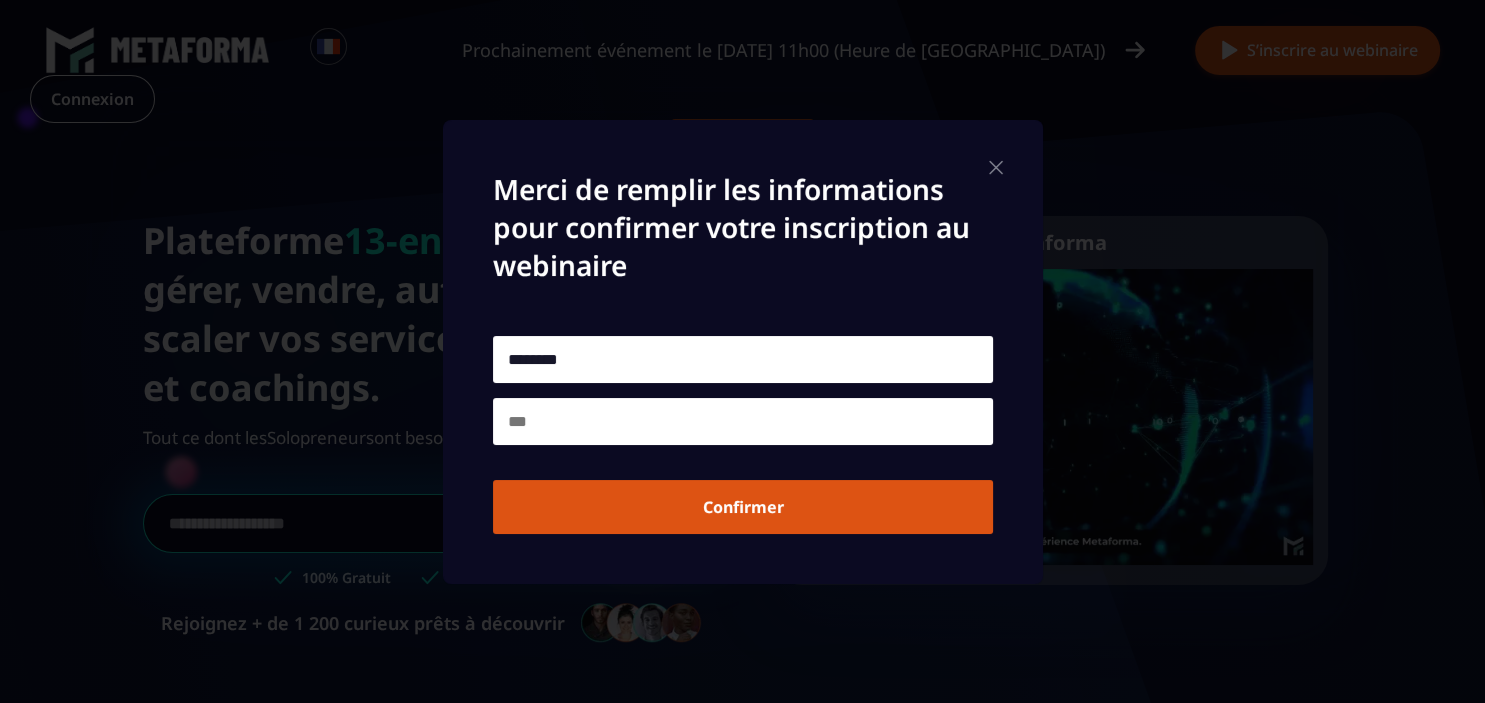 click at bounding box center (743, 421) 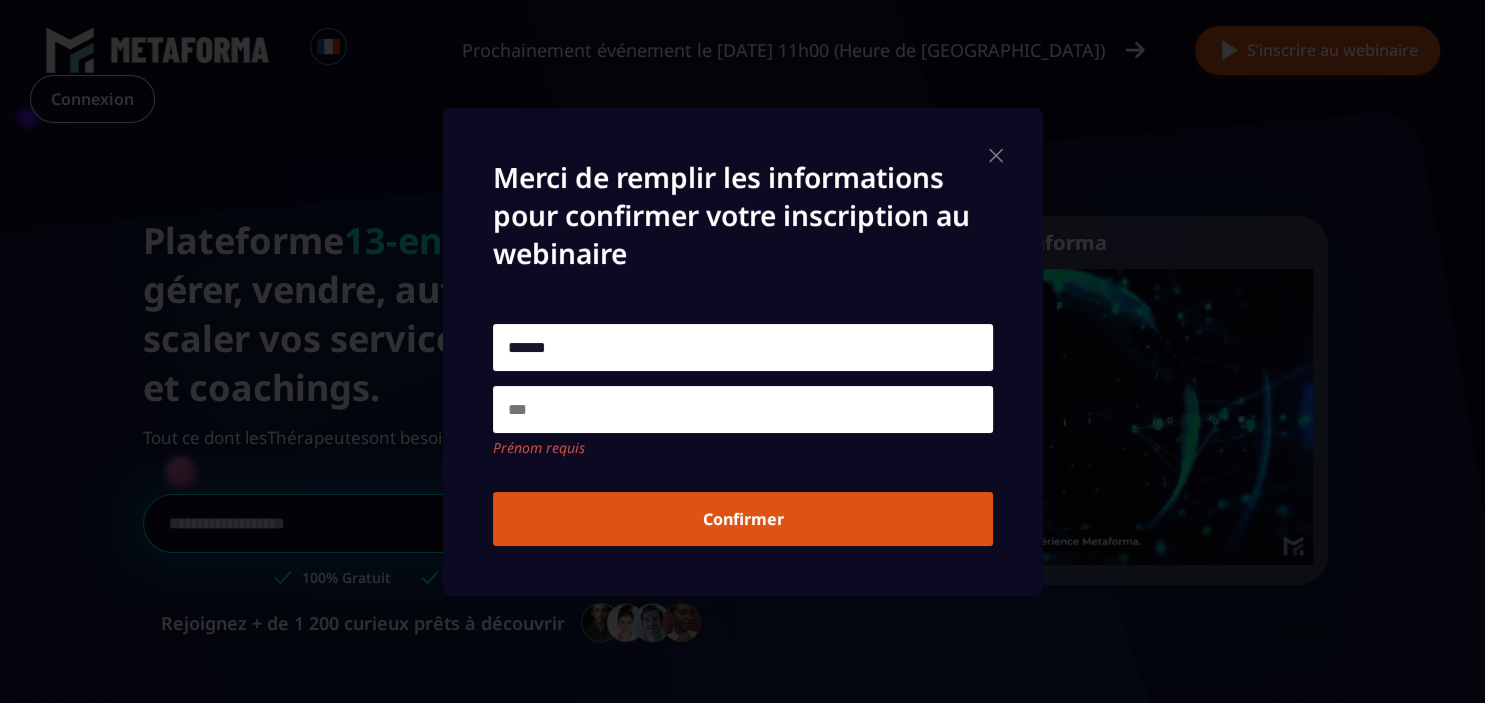 type on "******" 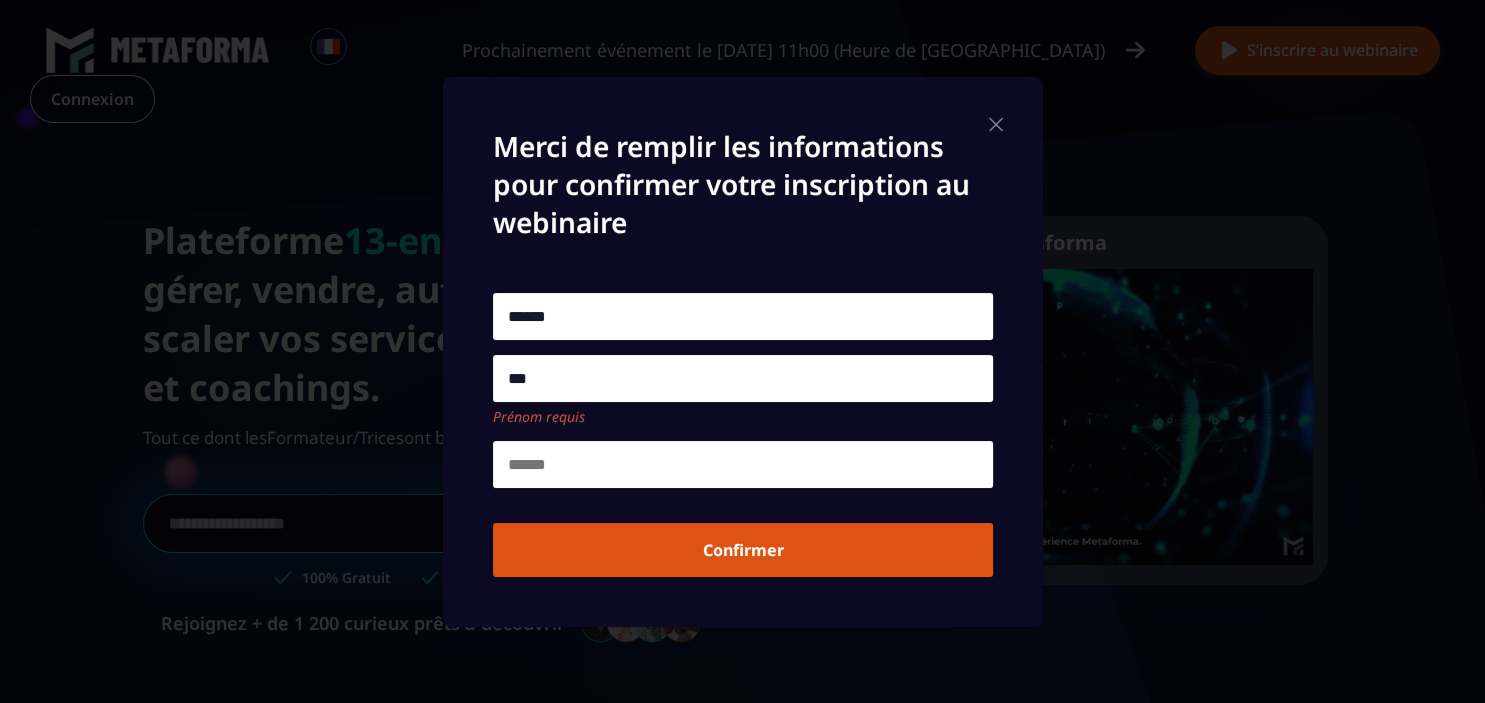 type on "***" 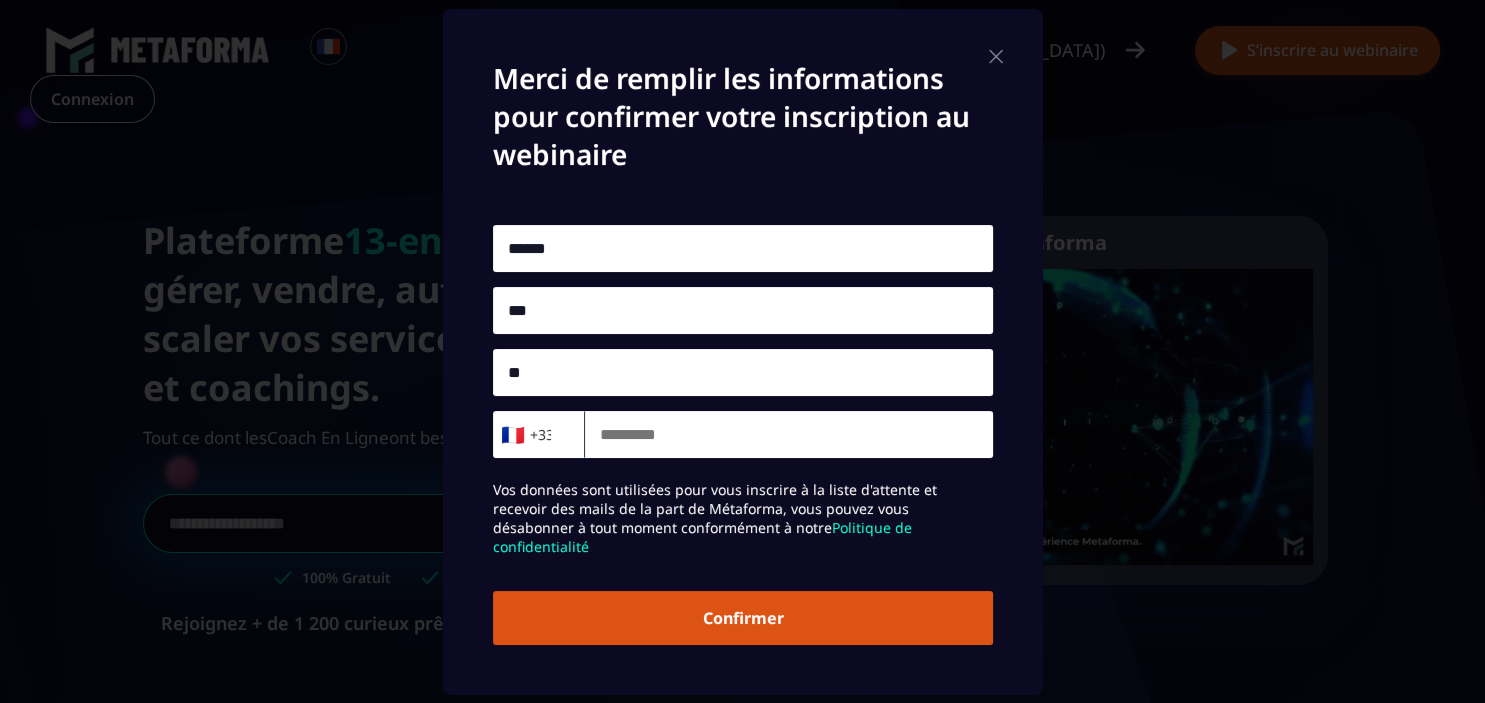 type on "**" 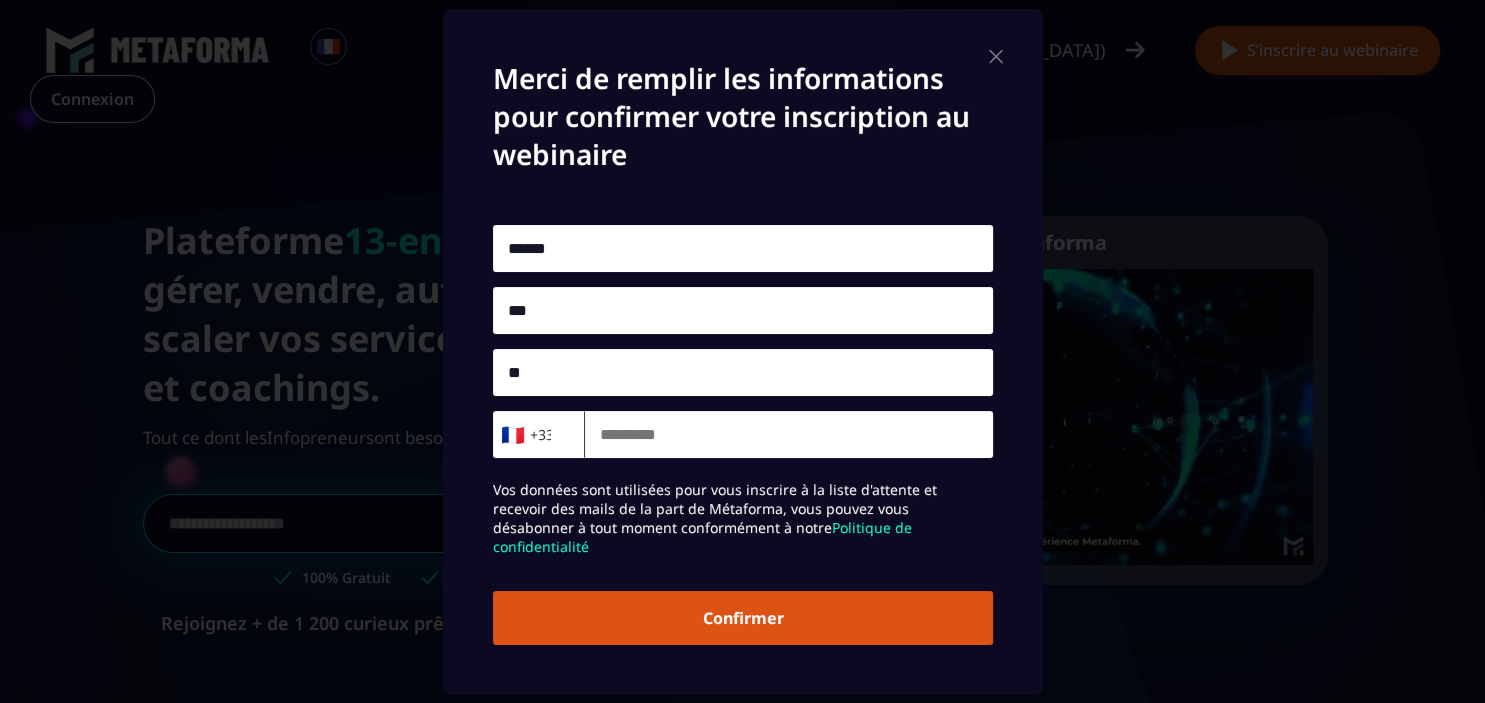 click on "Confirmer" at bounding box center (743, 618) 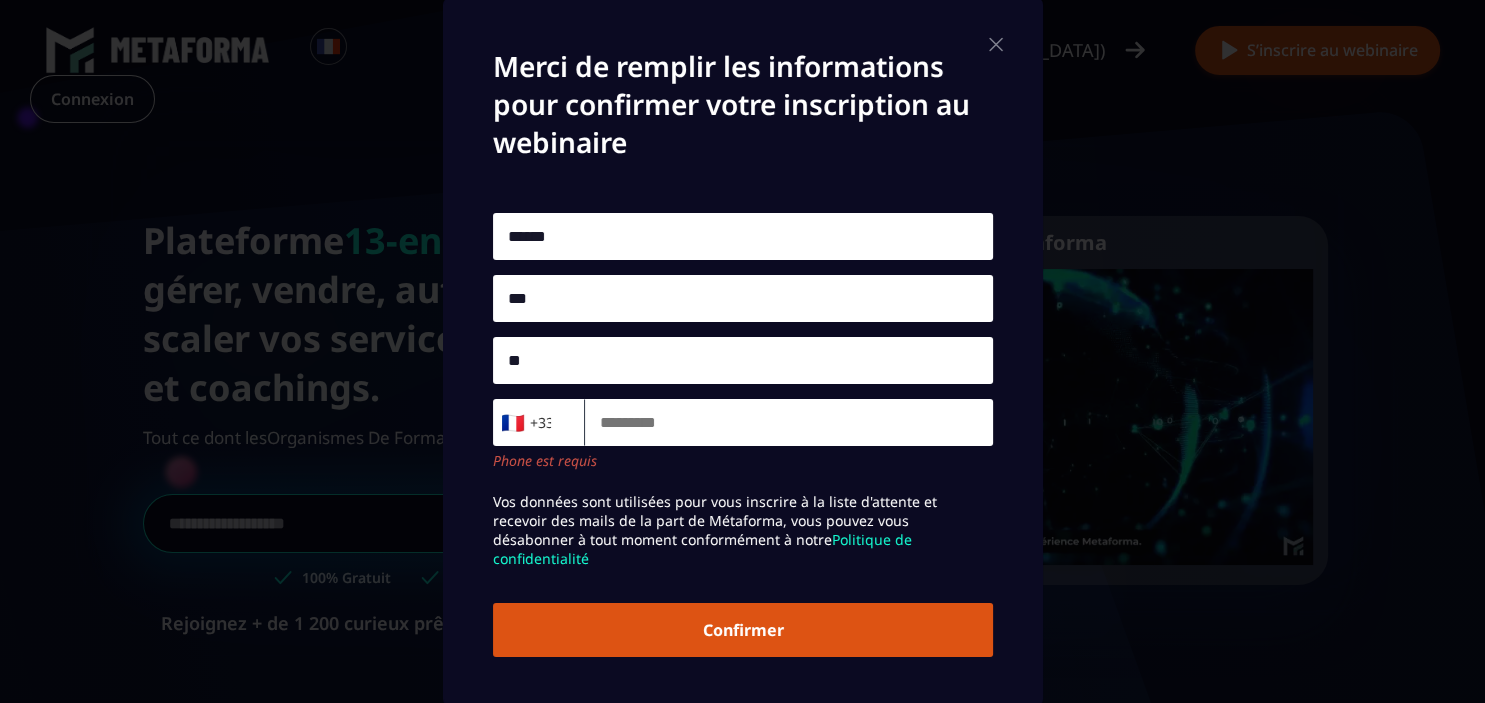 click at bounding box center [789, 422] 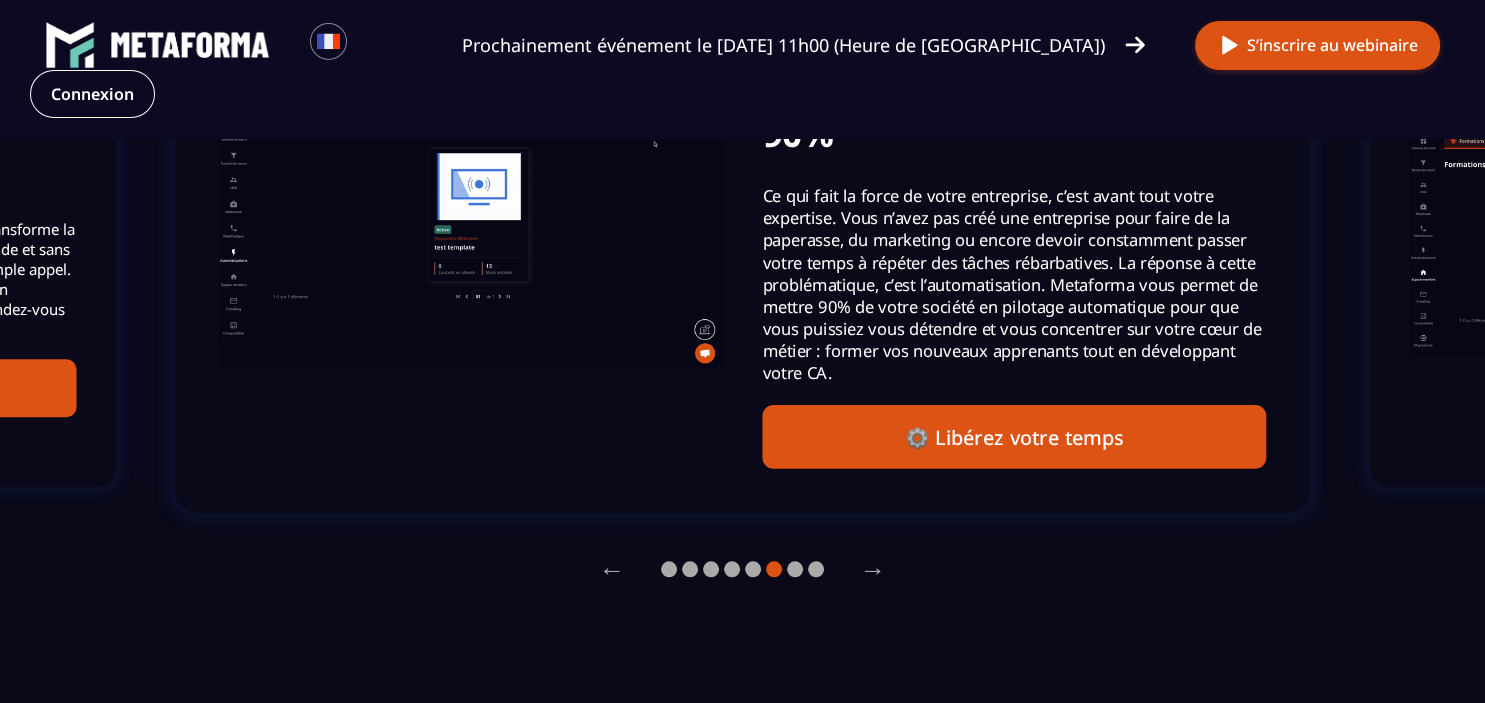 scroll, scrollTop: 1573, scrollLeft: 0, axis: vertical 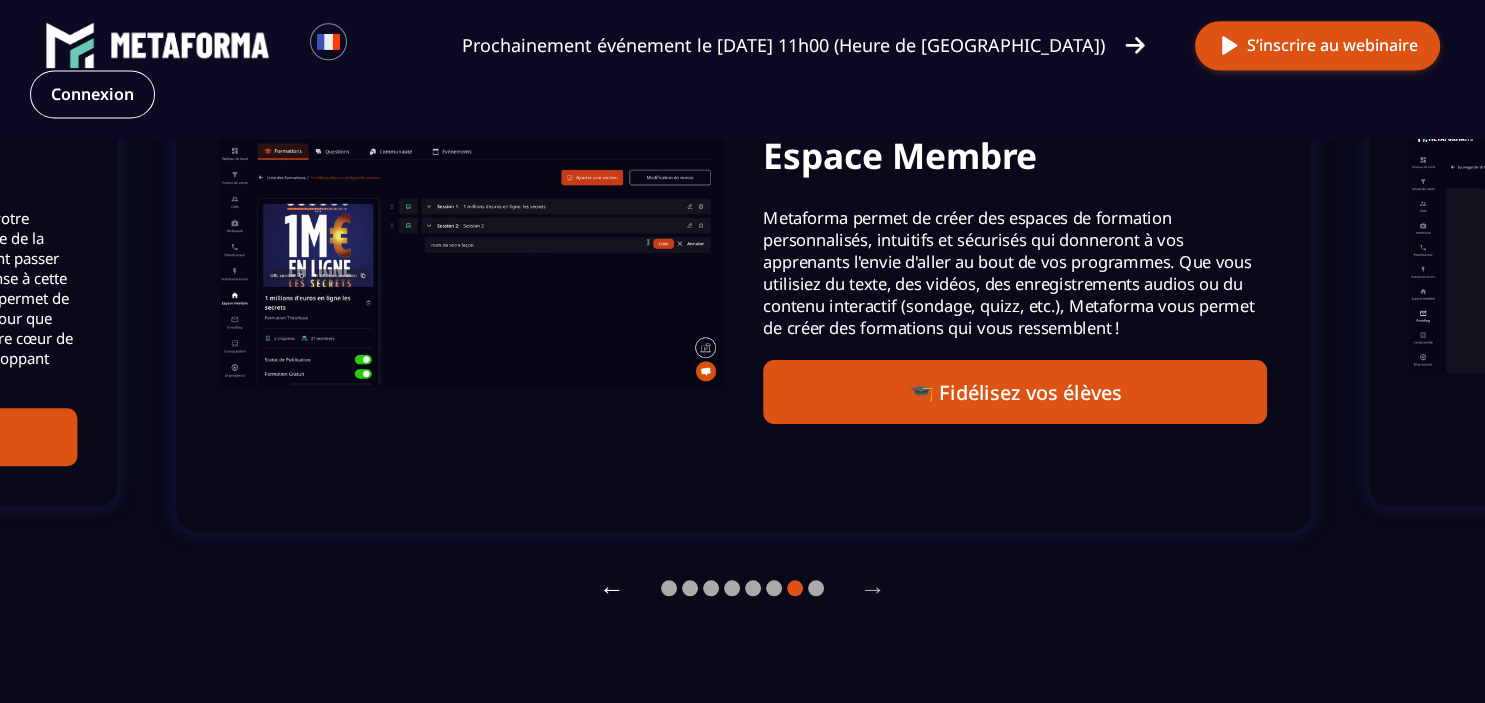 click on "←" at bounding box center [612, 588] 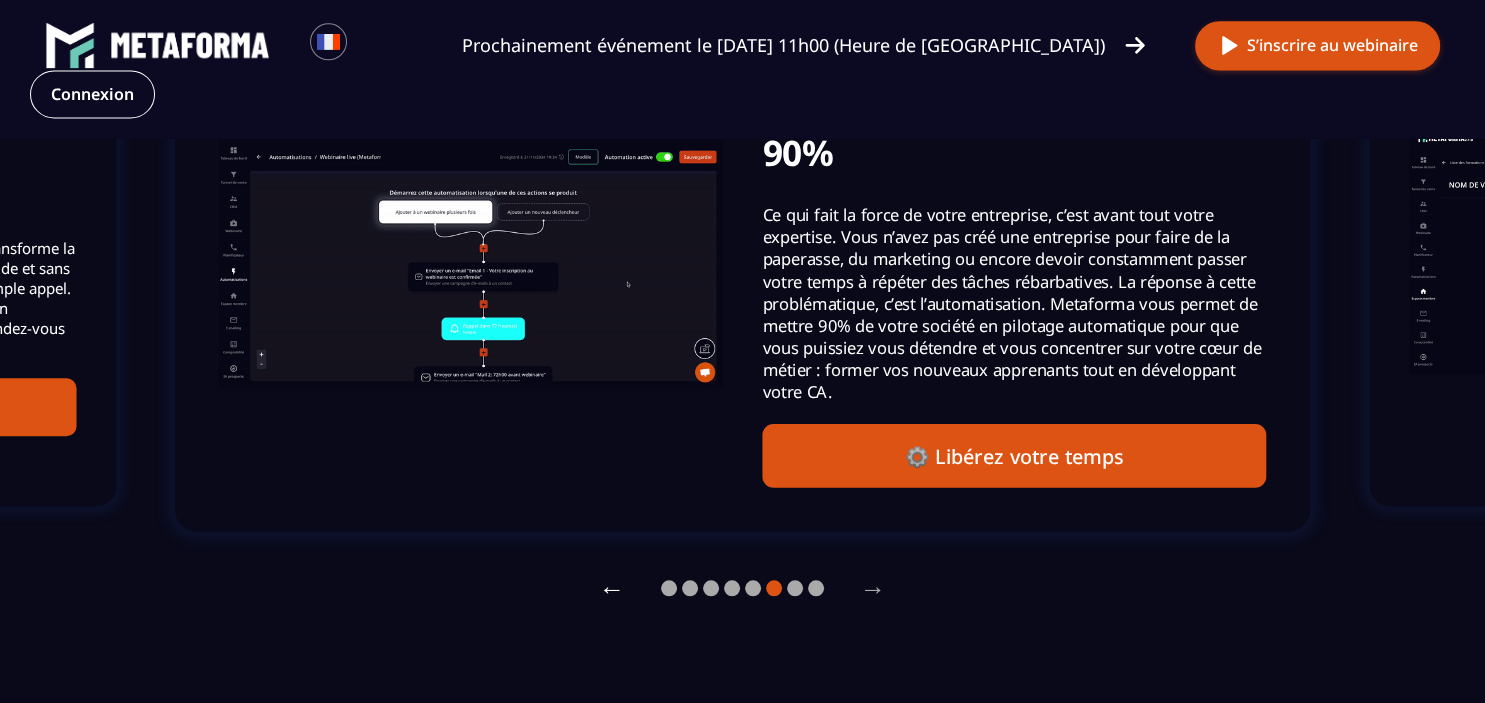click on "←" at bounding box center [612, 588] 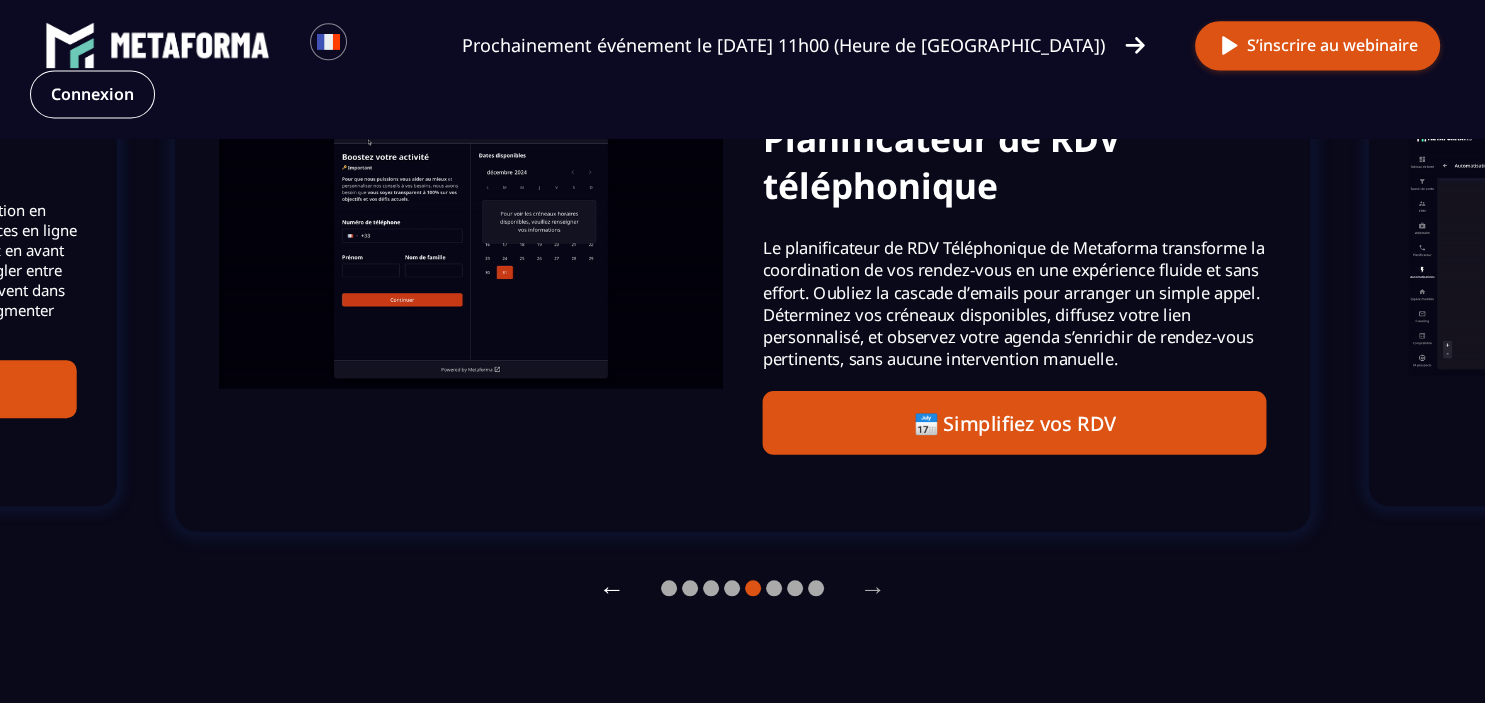 click on "←" at bounding box center [612, 588] 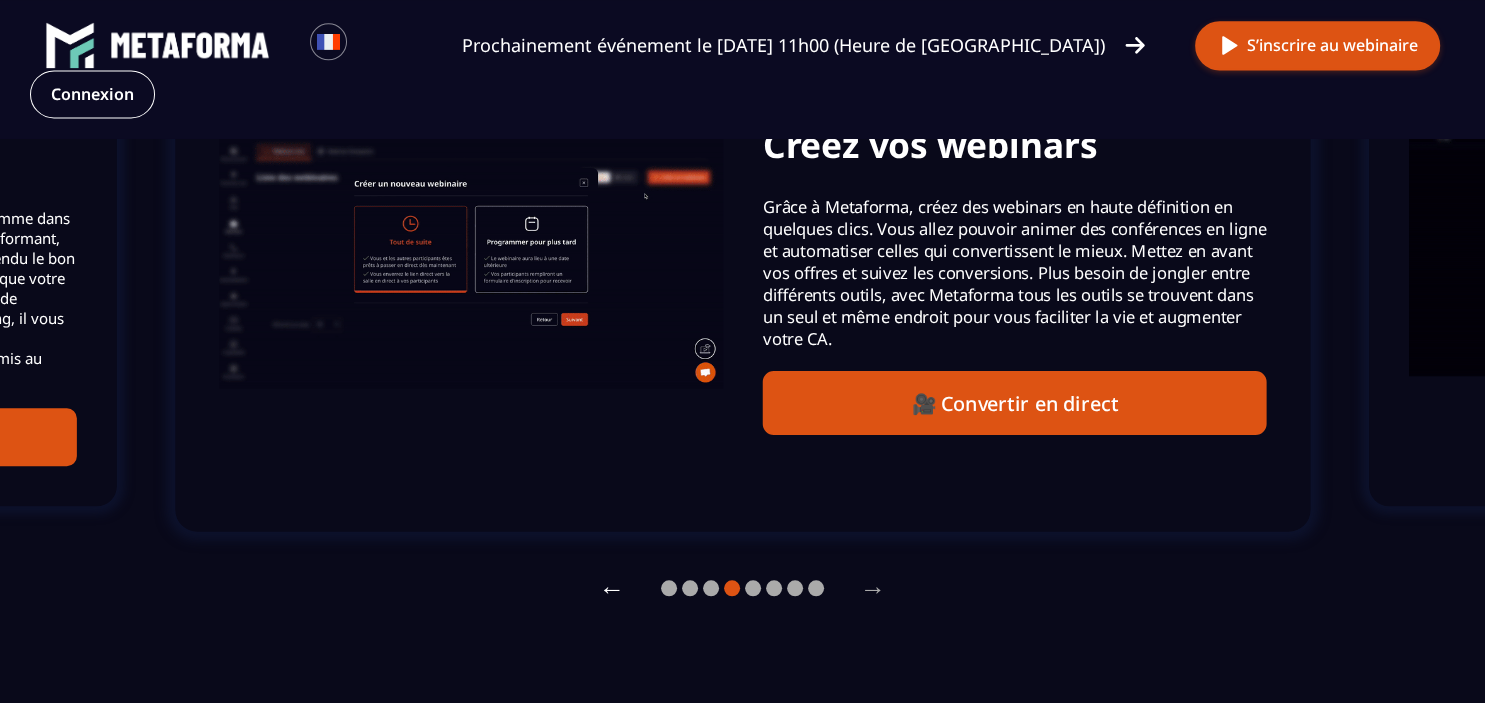 click on "←" at bounding box center [612, 588] 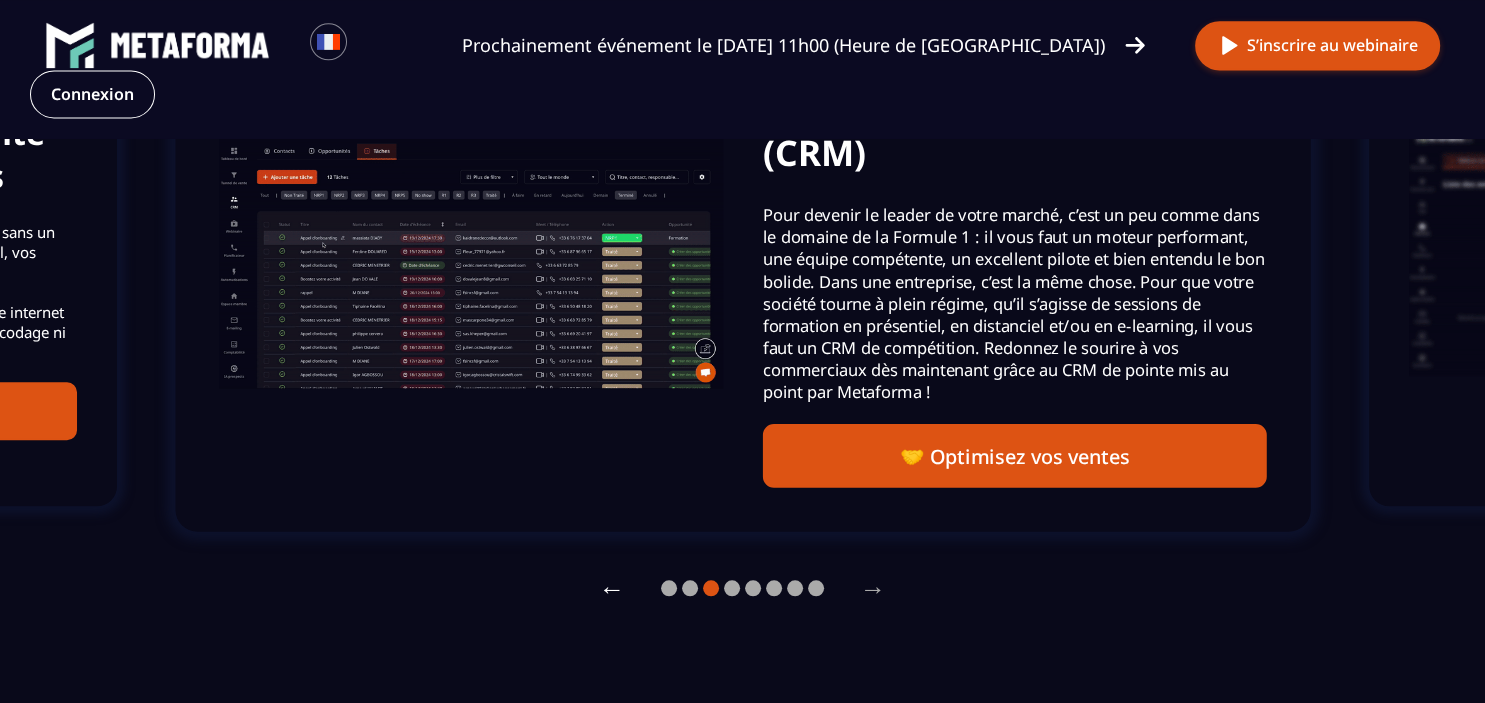 click on "←" at bounding box center (612, 588) 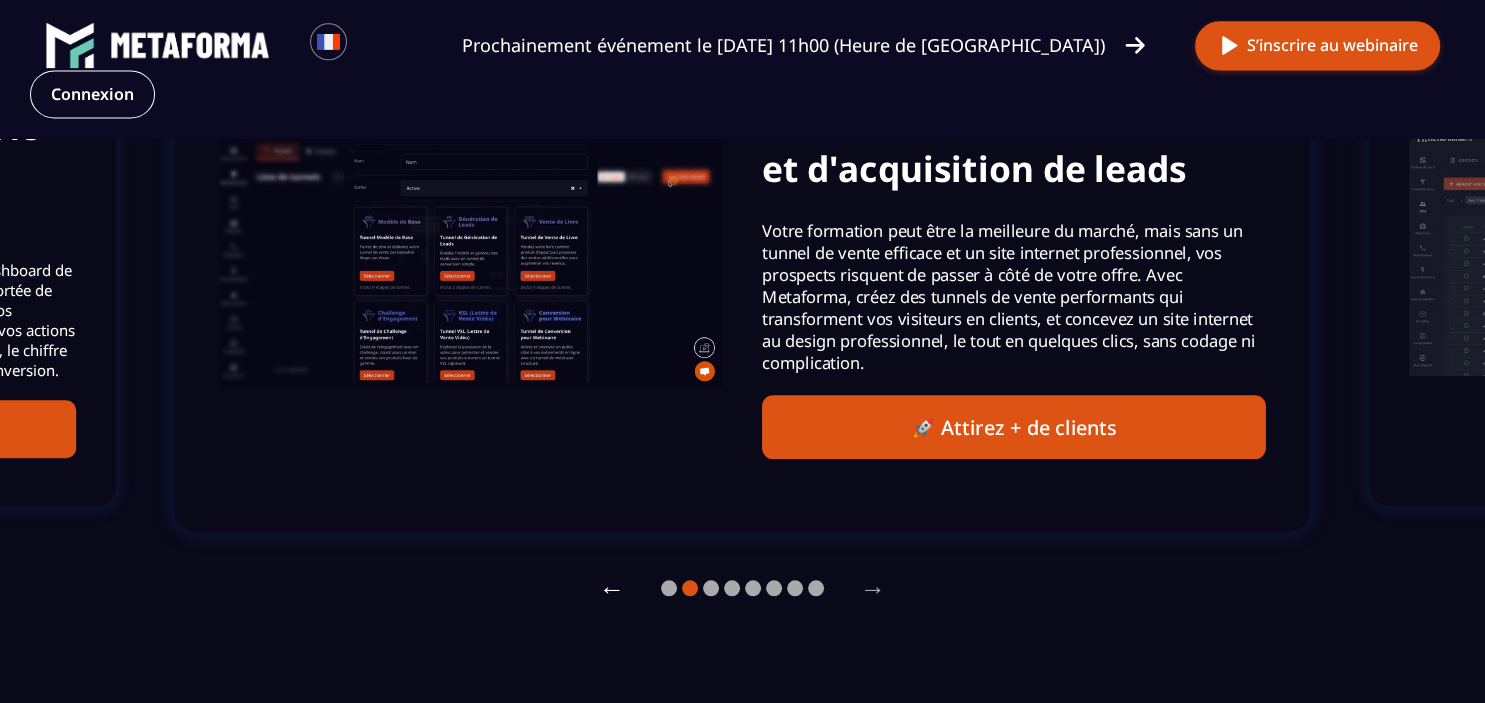 click on "←" at bounding box center (612, 588) 